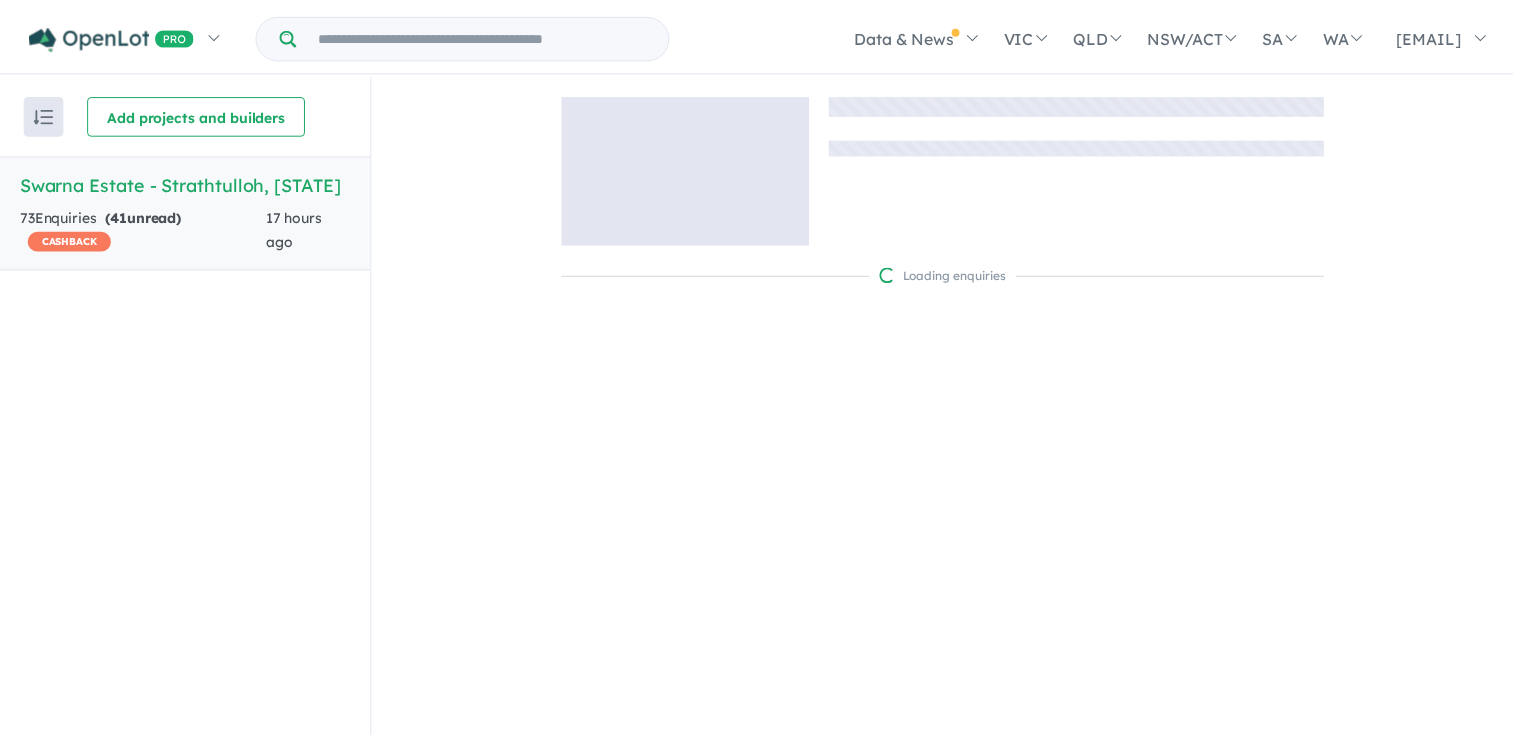 scroll, scrollTop: 0, scrollLeft: 0, axis: both 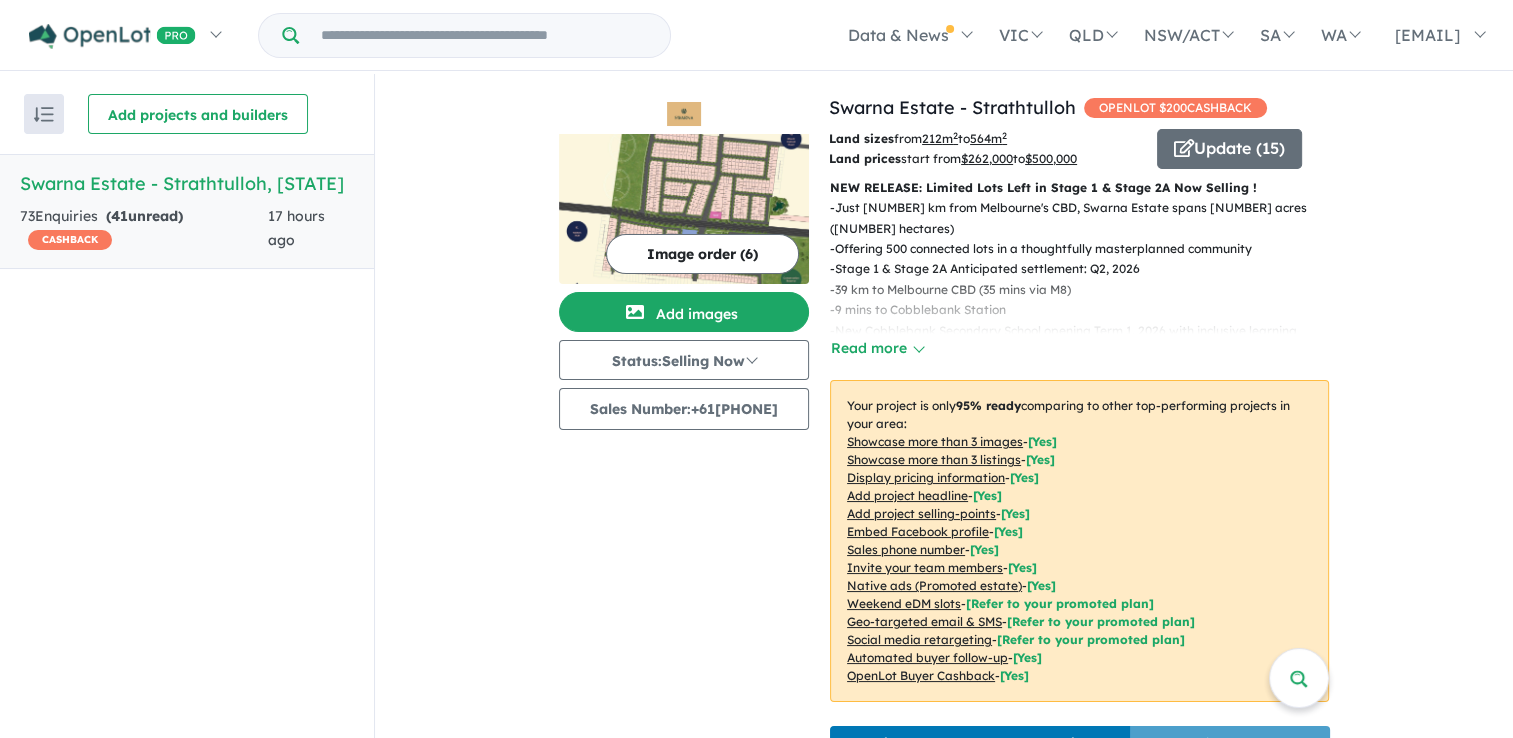 click on "Swarna Estate - Strathtulloh, [STATE] [NUMBER]  Enquir ies ( [NUMBER]  unread) CASHBACK [NUMBER] hours ago" at bounding box center (187, 211) 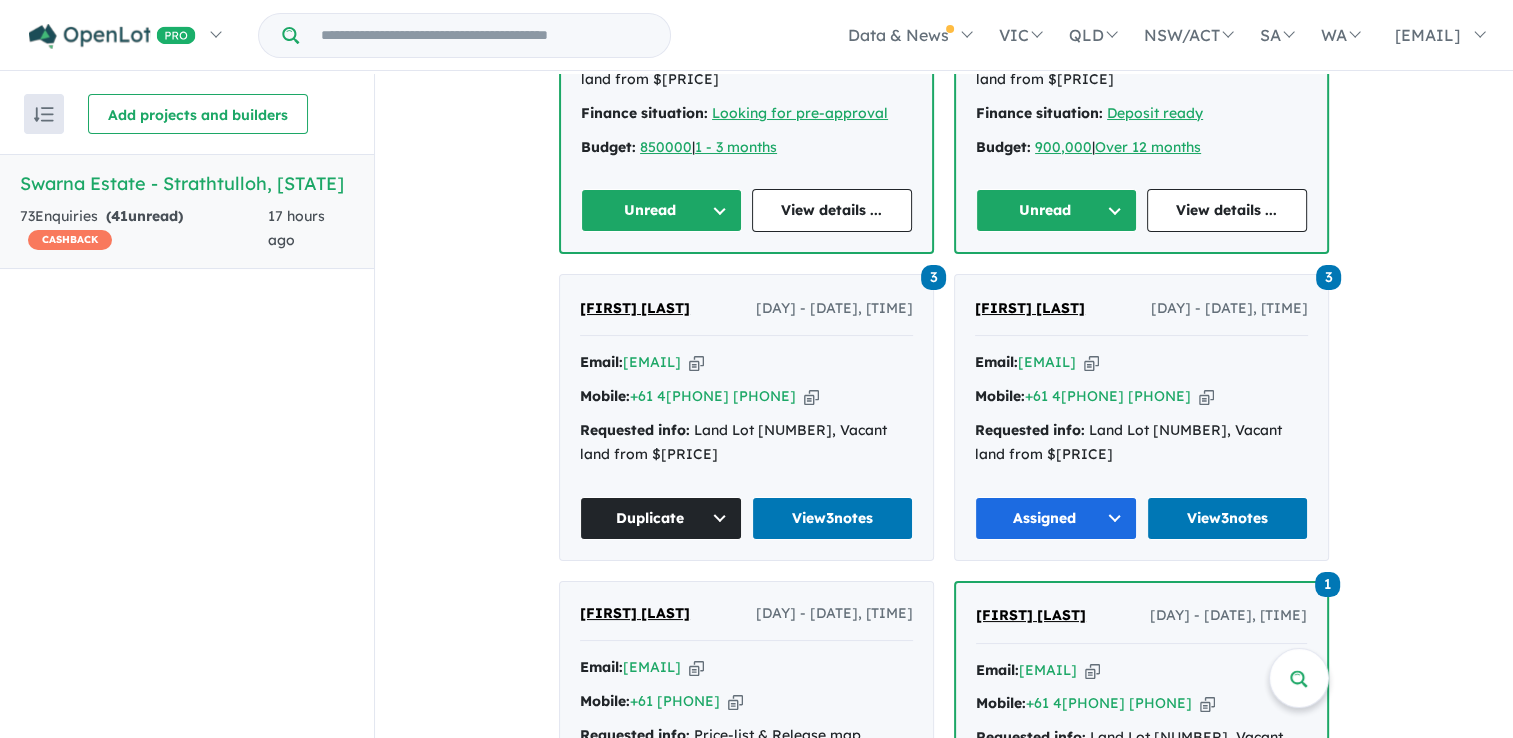 scroll, scrollTop: 1800, scrollLeft: 0, axis: vertical 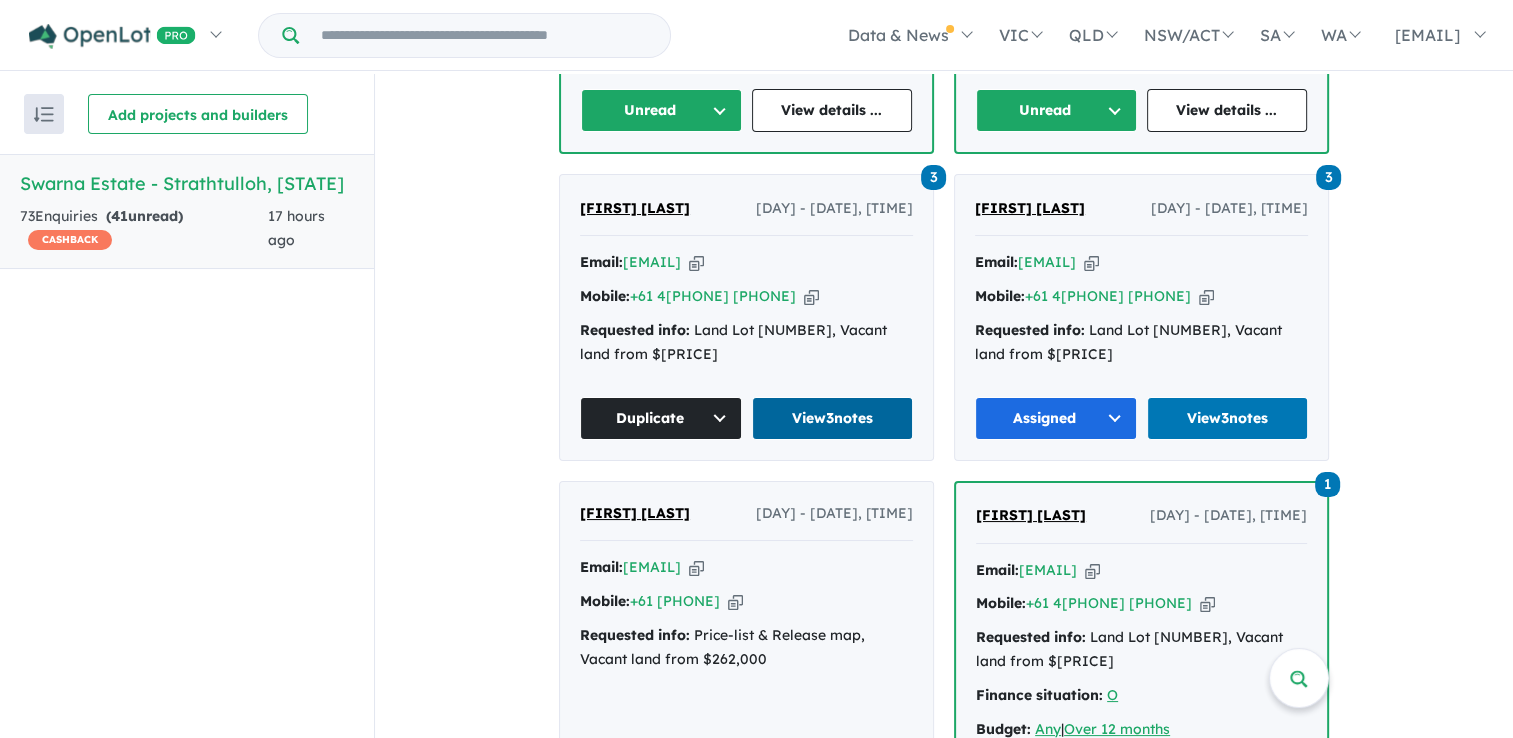 click on "View  3  notes" at bounding box center (833, 418) 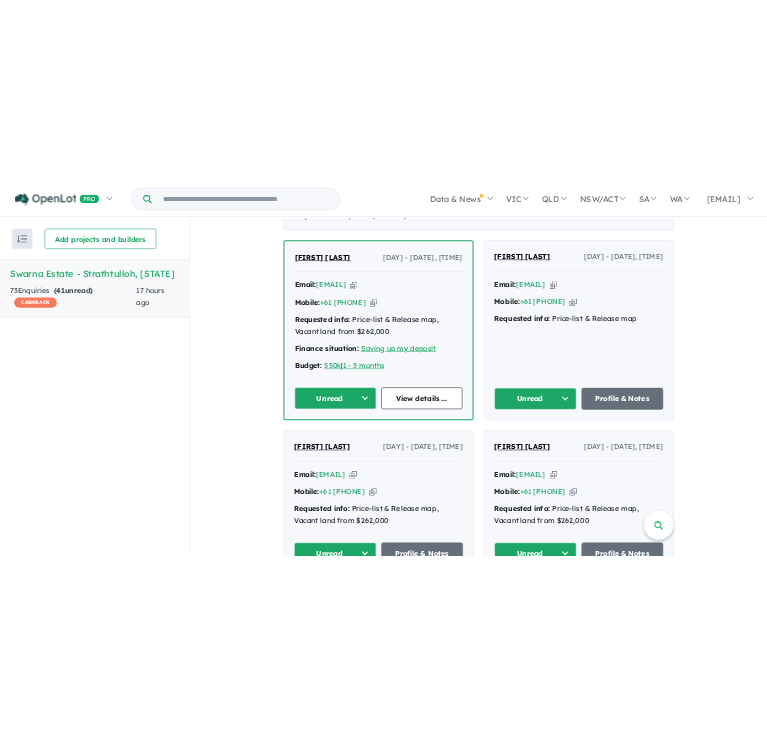 scroll, scrollTop: 700, scrollLeft: 0, axis: vertical 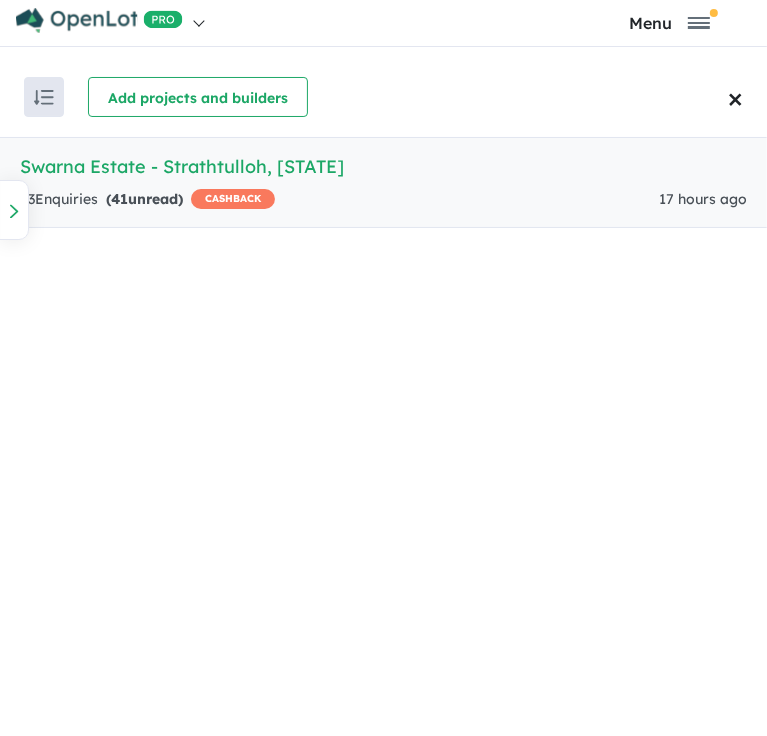click at bounding box center (14, 209) 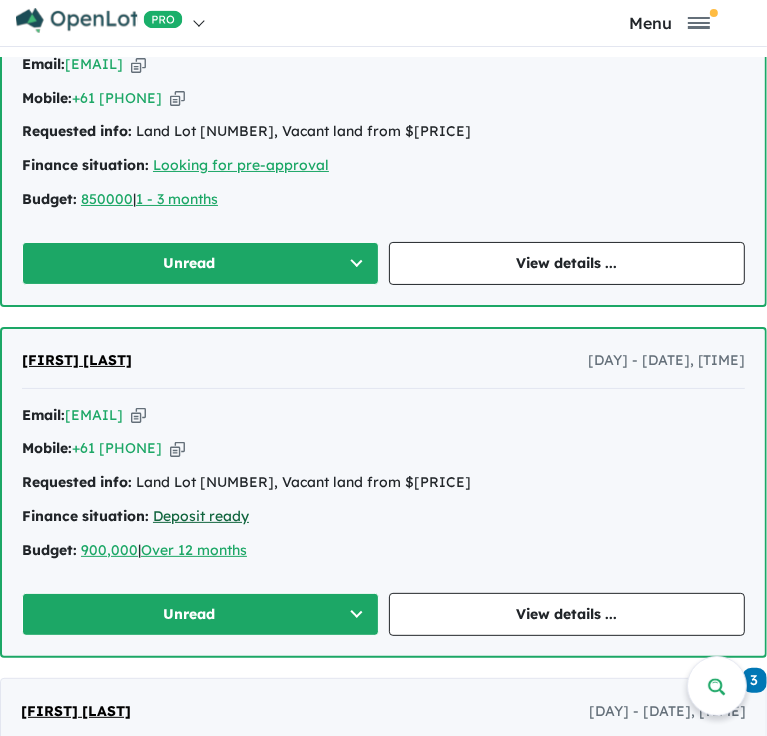 scroll, scrollTop: 2500, scrollLeft: 0, axis: vertical 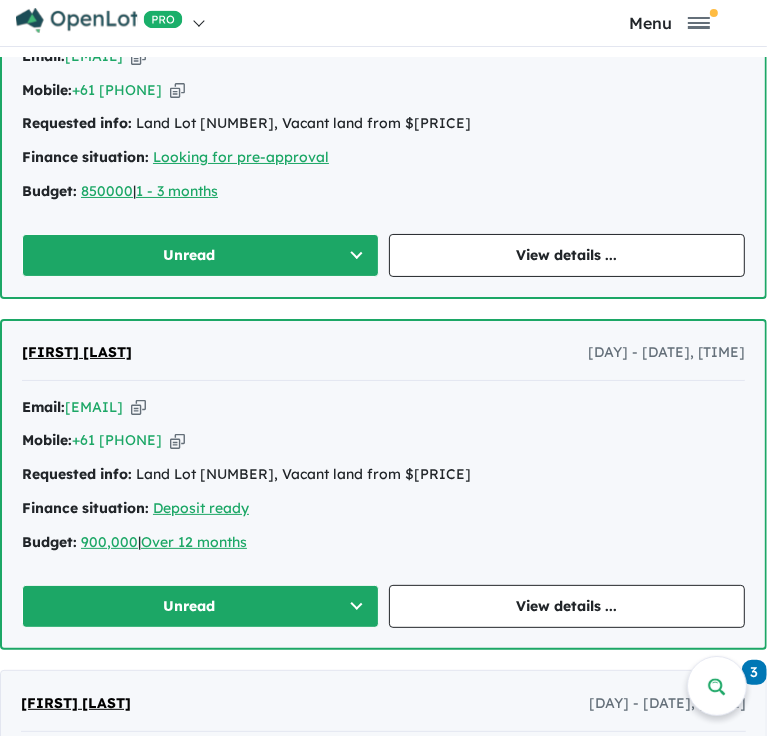 click on "Unread" at bounding box center (200, 606) 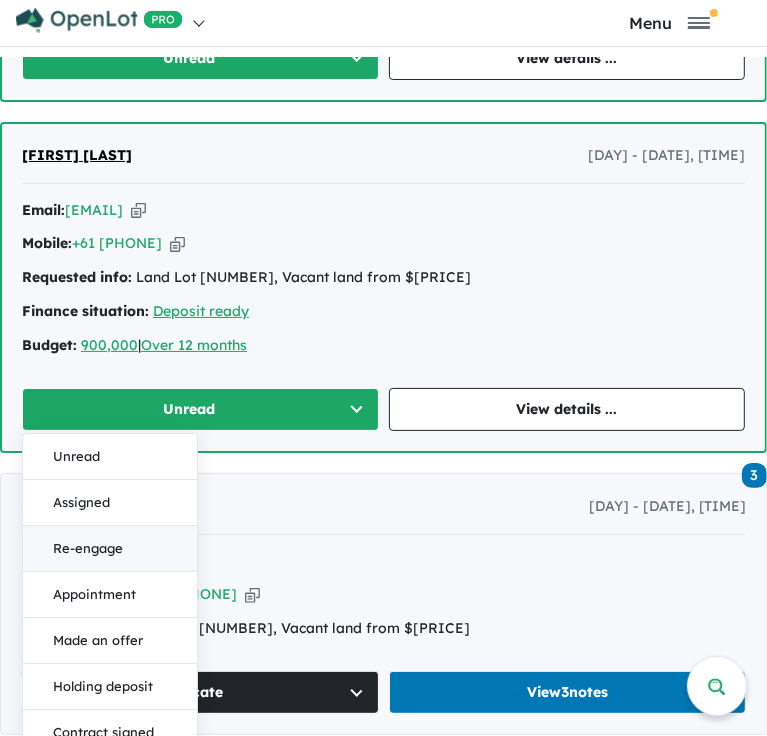scroll, scrollTop: 2700, scrollLeft: 0, axis: vertical 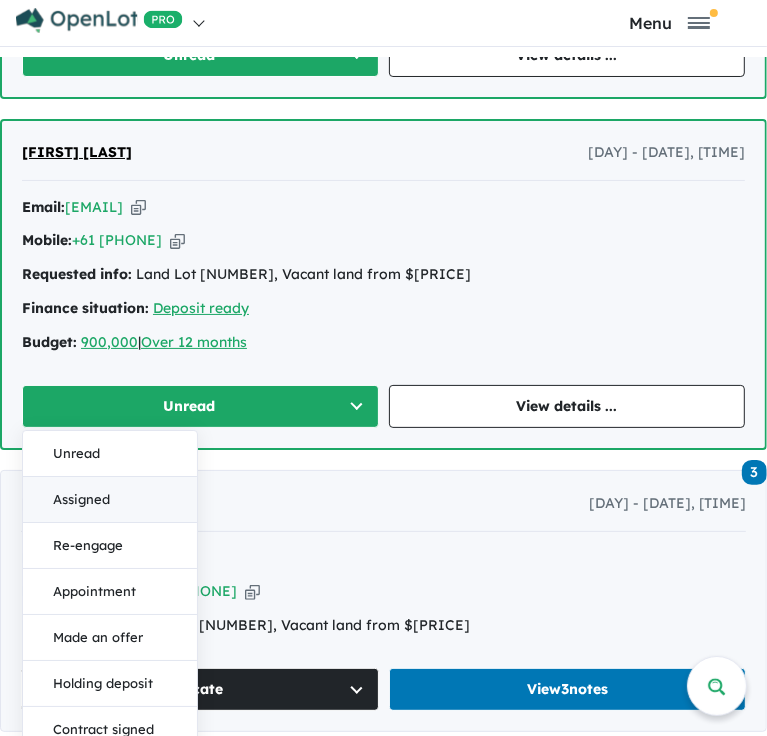 click on "Assigned" at bounding box center (110, 499) 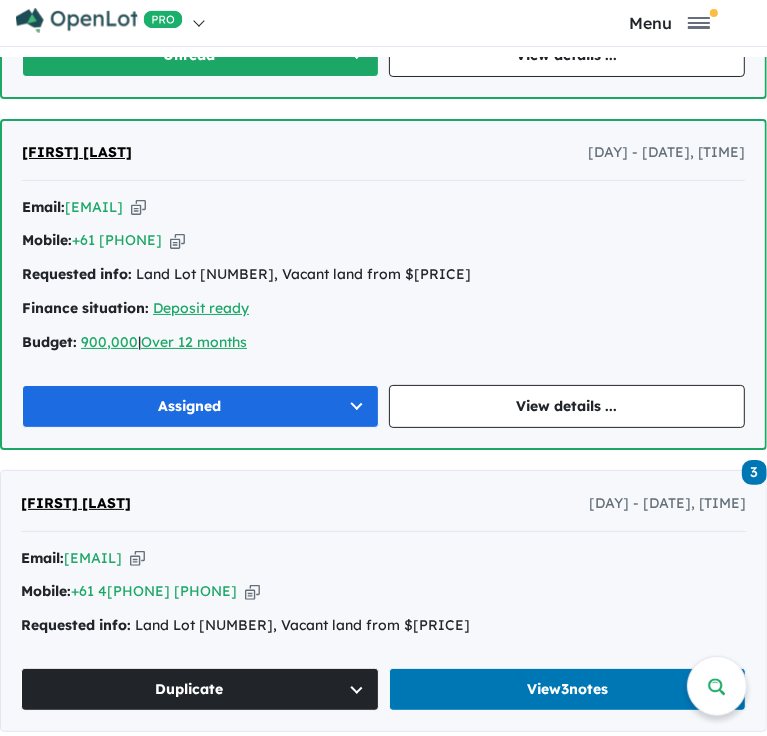 click on "Assigned" at bounding box center (200, 406) 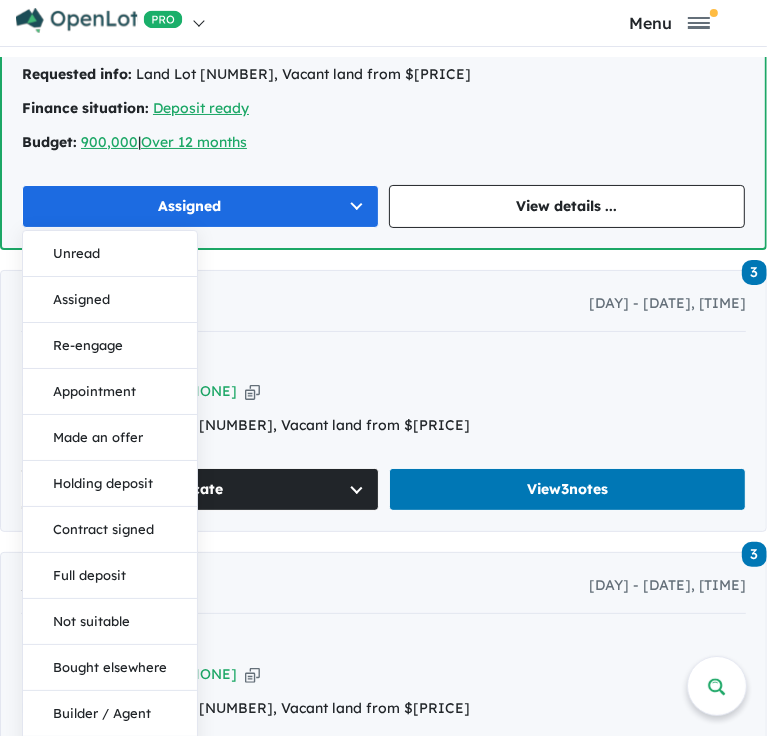 scroll, scrollTop: 2800, scrollLeft: 0, axis: vertical 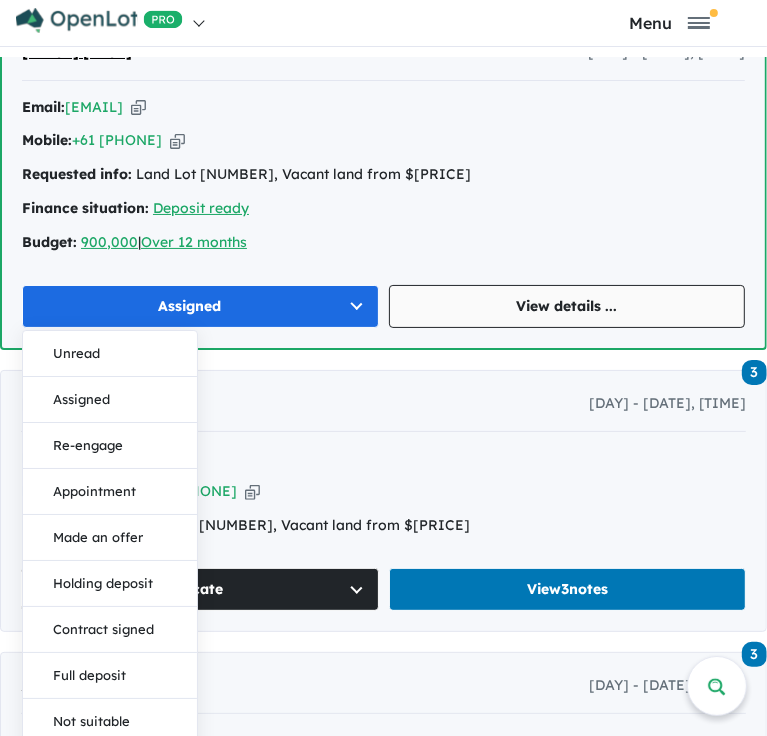 click on "View details ..." at bounding box center (567, 306) 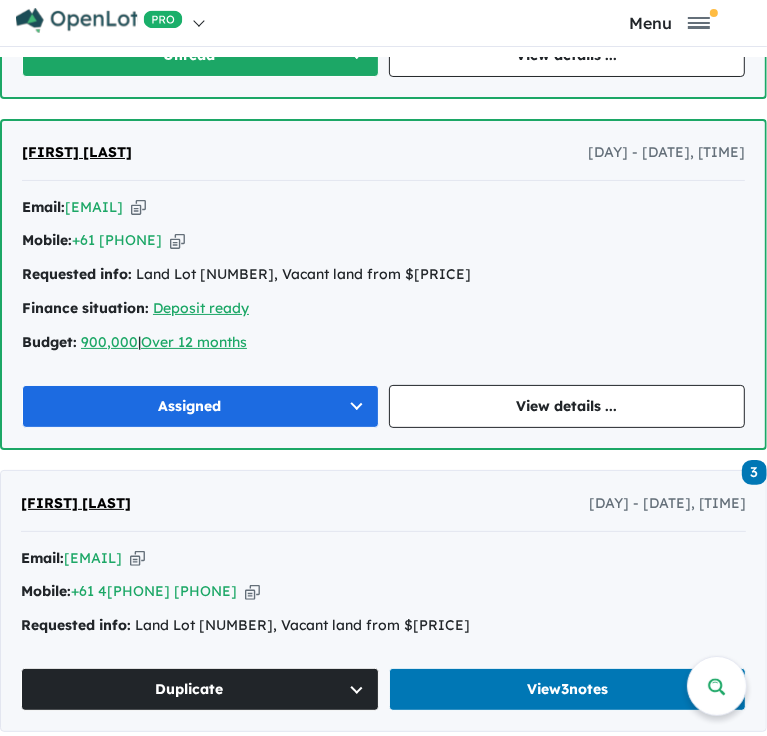 scroll, scrollTop: 2600, scrollLeft: 0, axis: vertical 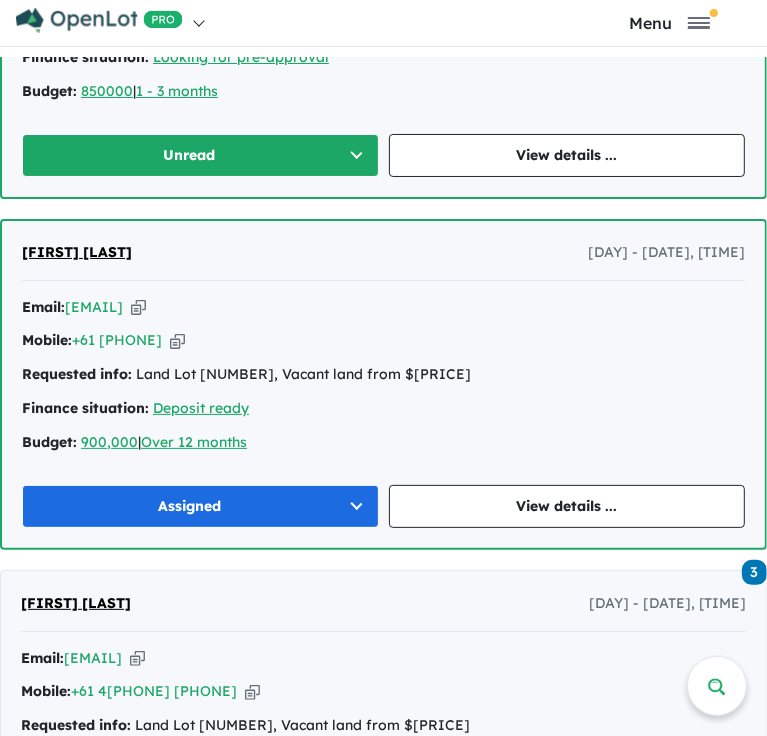 click at bounding box center (138, 307) 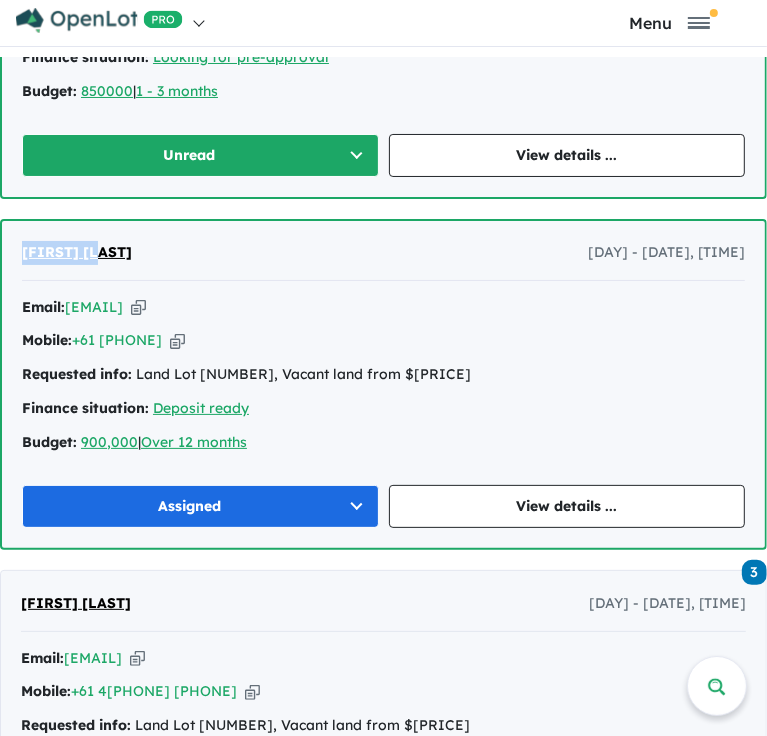 drag, startPoint x: 67, startPoint y: 252, endPoint x: 3, endPoint y: 252, distance: 64 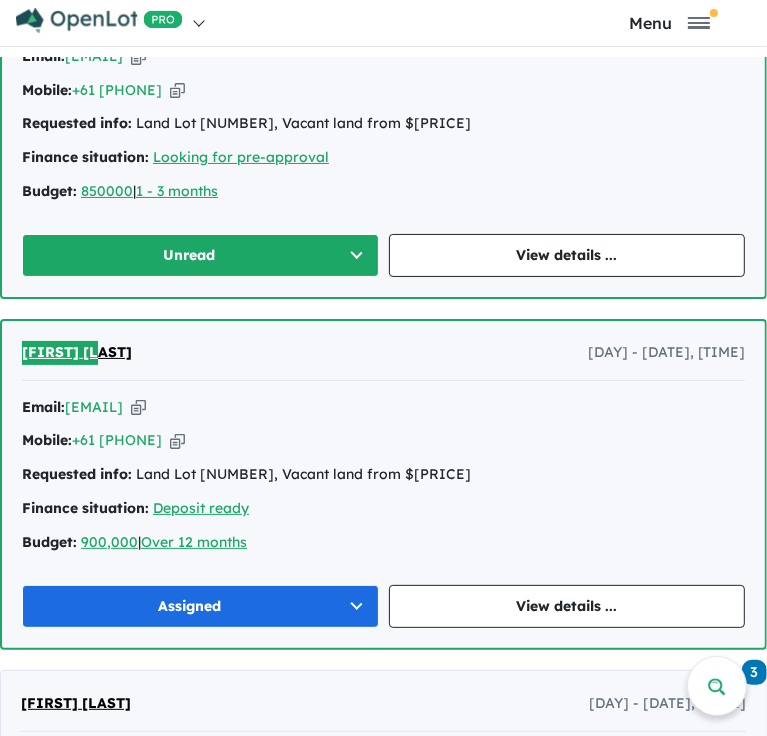 scroll, scrollTop: 2400, scrollLeft: 0, axis: vertical 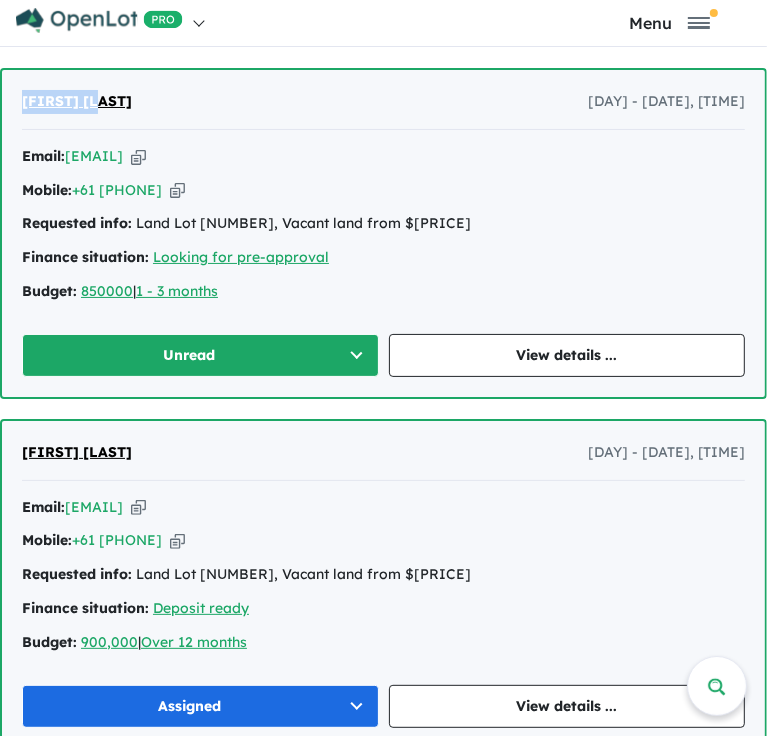 drag, startPoint x: 110, startPoint y: 100, endPoint x: 16, endPoint y: 105, distance: 94.13288 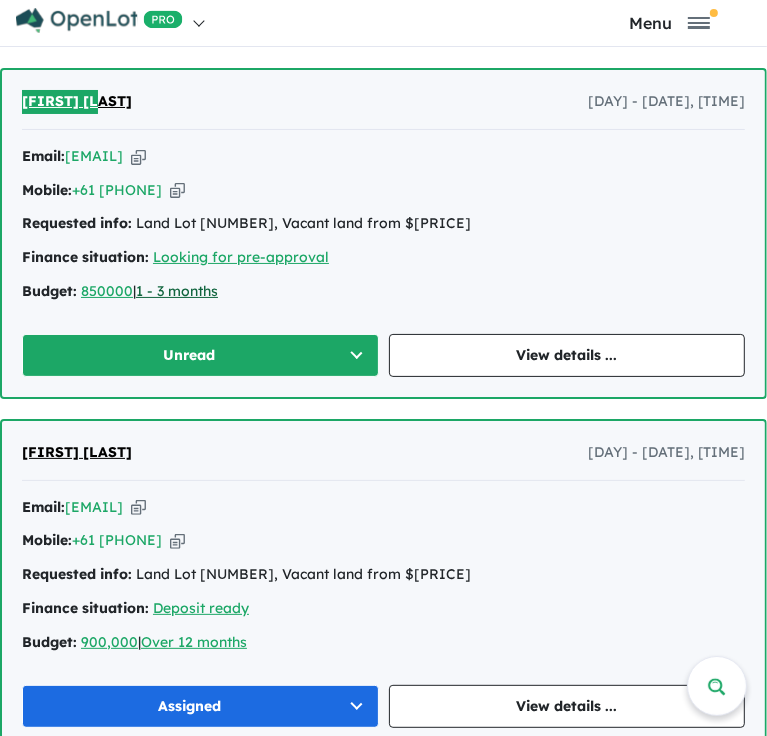 scroll, scrollTop: 2500, scrollLeft: 0, axis: vertical 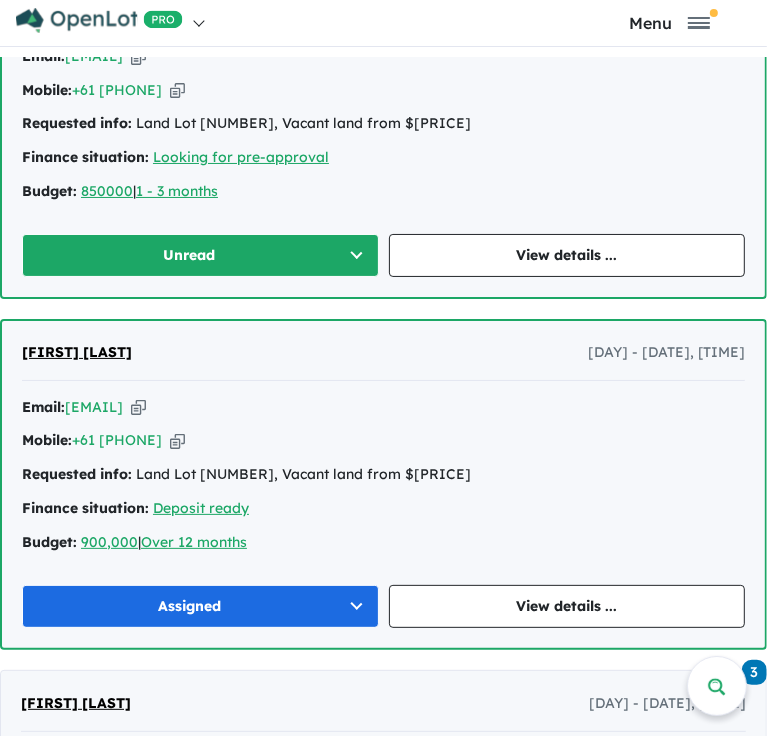 click on "[FIRST] [LAST] [DAY] - [DATE], [TIME]" at bounding box center (383, 361) 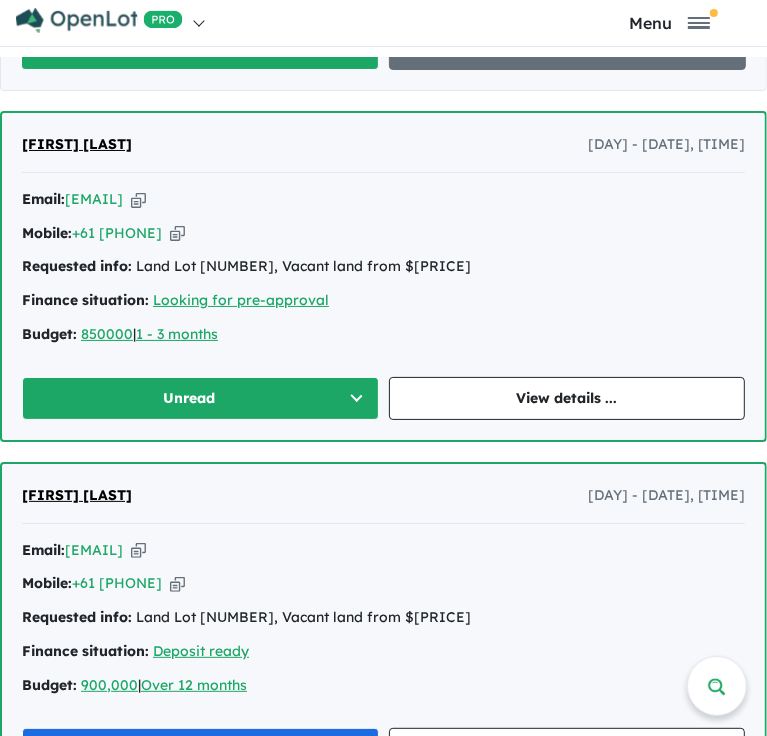 scroll, scrollTop: 2300, scrollLeft: 0, axis: vertical 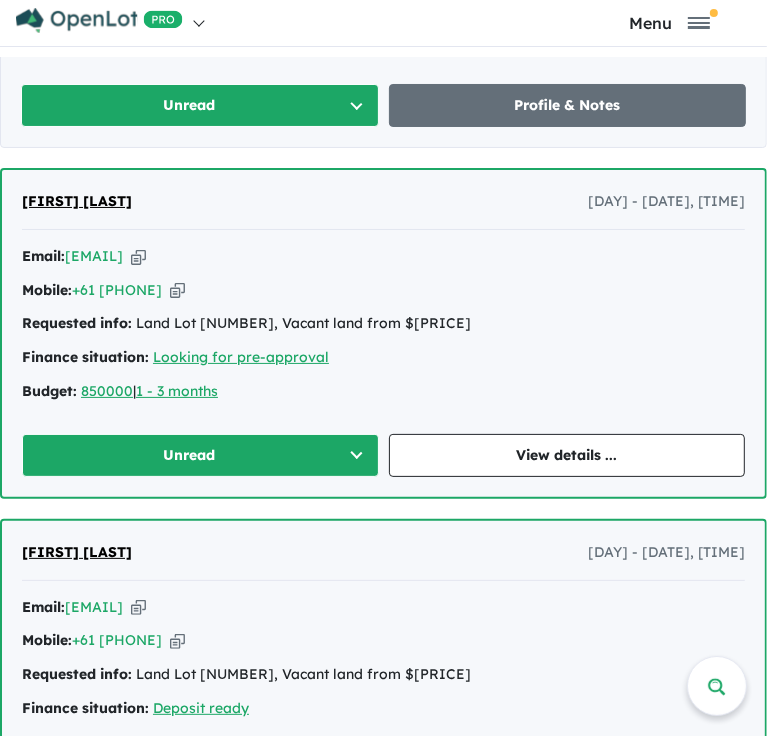 click on "Unread" at bounding box center [200, 455] 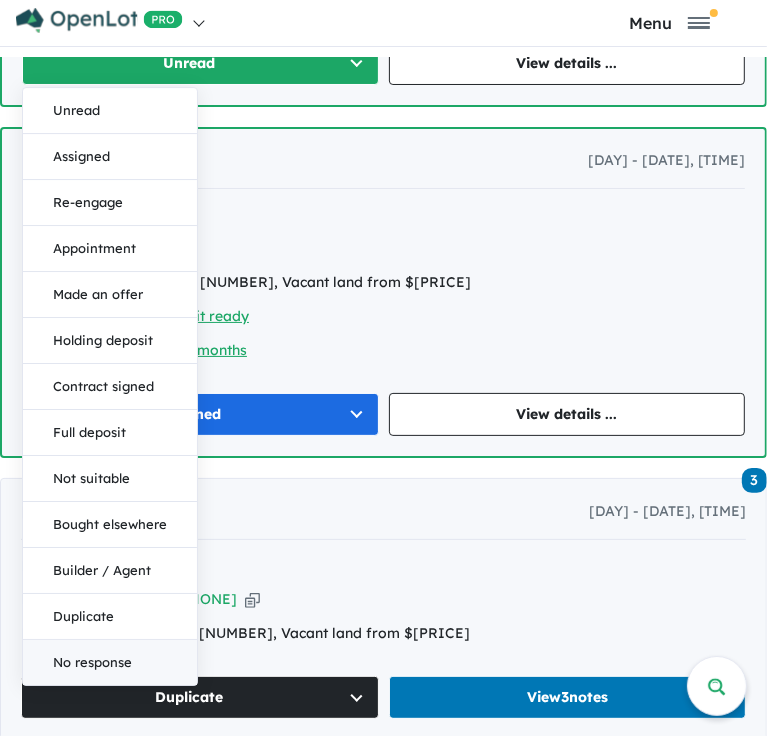 scroll, scrollTop: 2700, scrollLeft: 0, axis: vertical 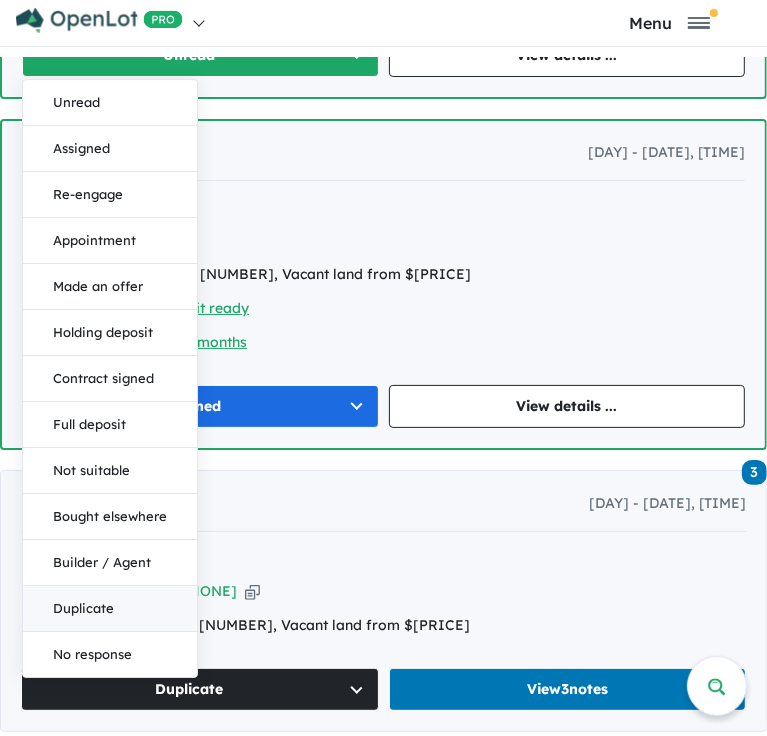 click on "Duplicate" at bounding box center (110, 609) 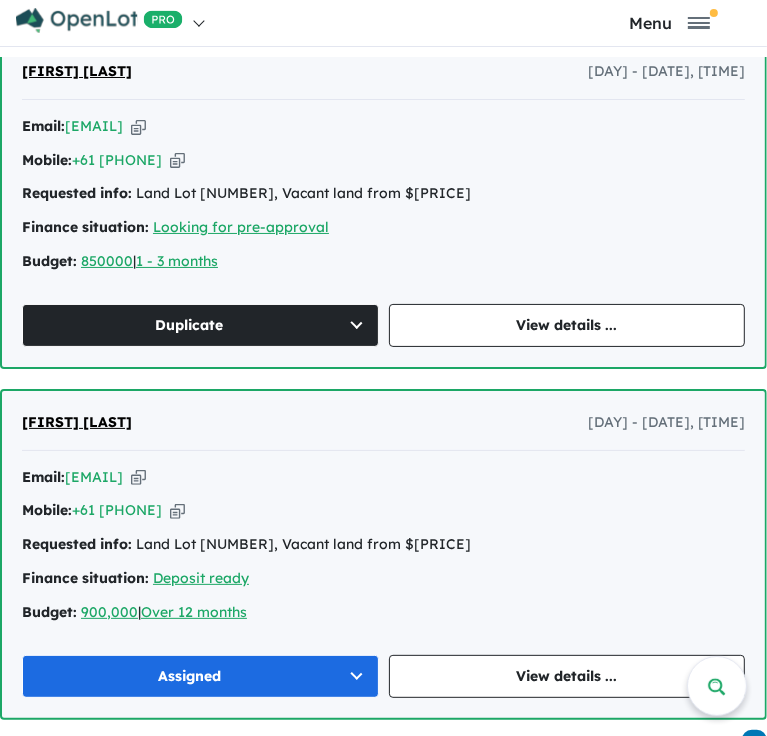 scroll, scrollTop: 2400, scrollLeft: 0, axis: vertical 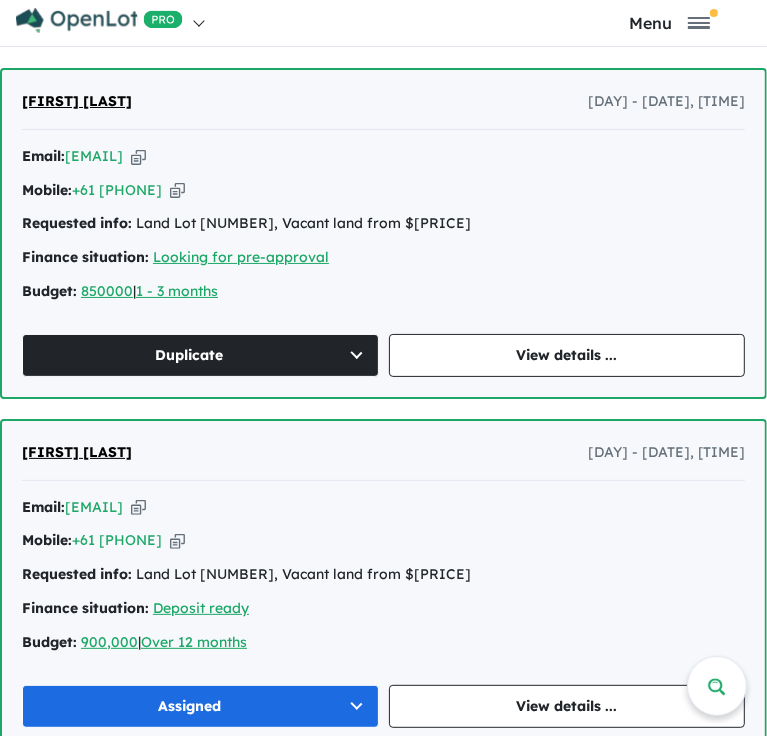 click on "Requested info:   Land Lot [NUMBER], Vacant land from $[PRICE]" at bounding box center [383, 224] 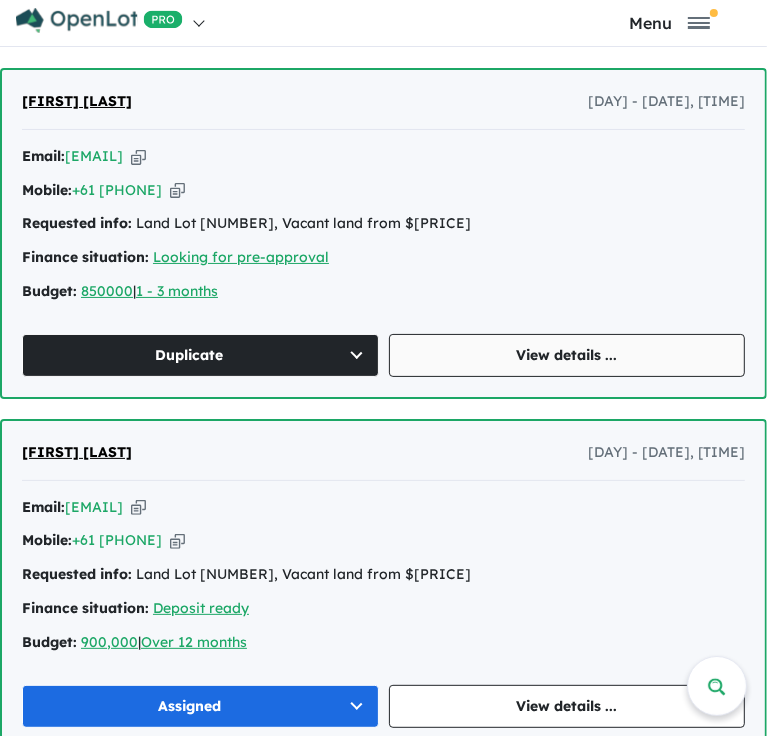 click on "View details ..." at bounding box center [567, 355] 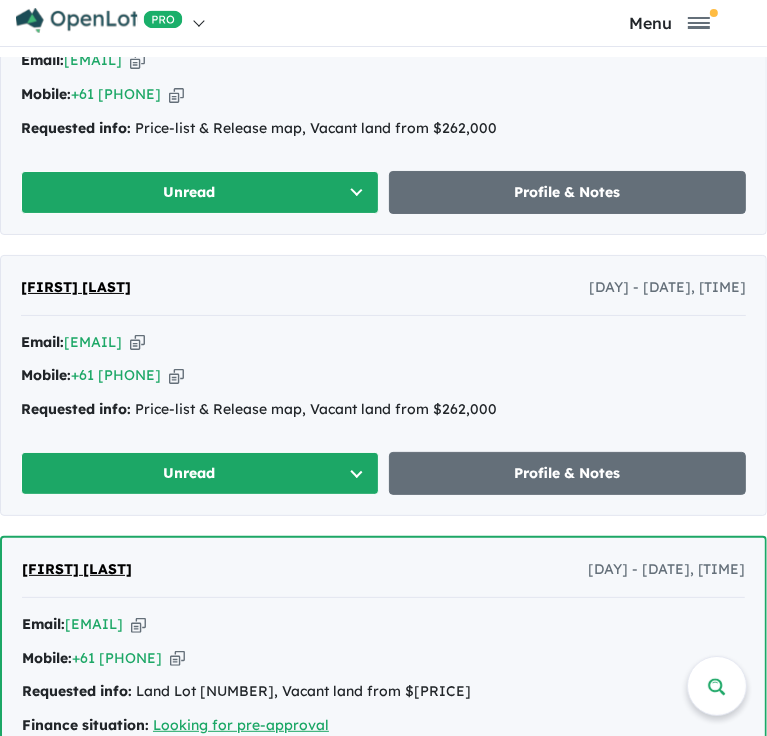 scroll, scrollTop: 1900, scrollLeft: 0, axis: vertical 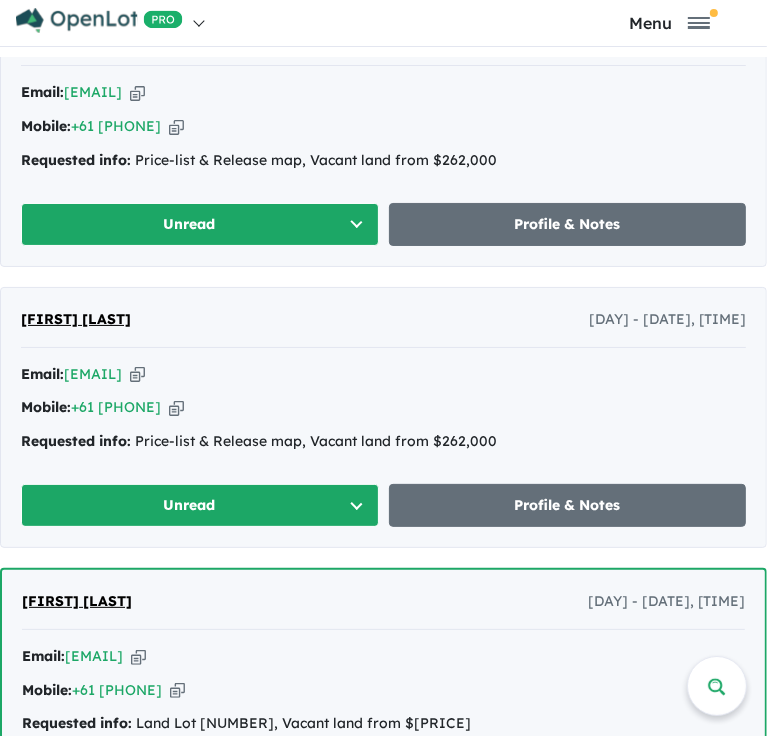 click at bounding box center (137, 374) 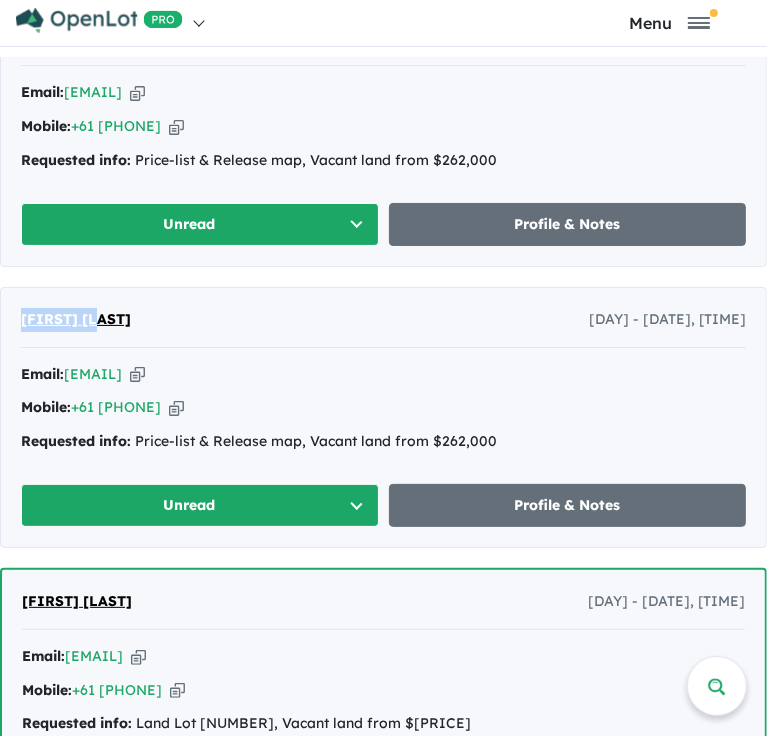 drag, startPoint x: 124, startPoint y: 321, endPoint x: 10, endPoint y: 323, distance: 114.01754 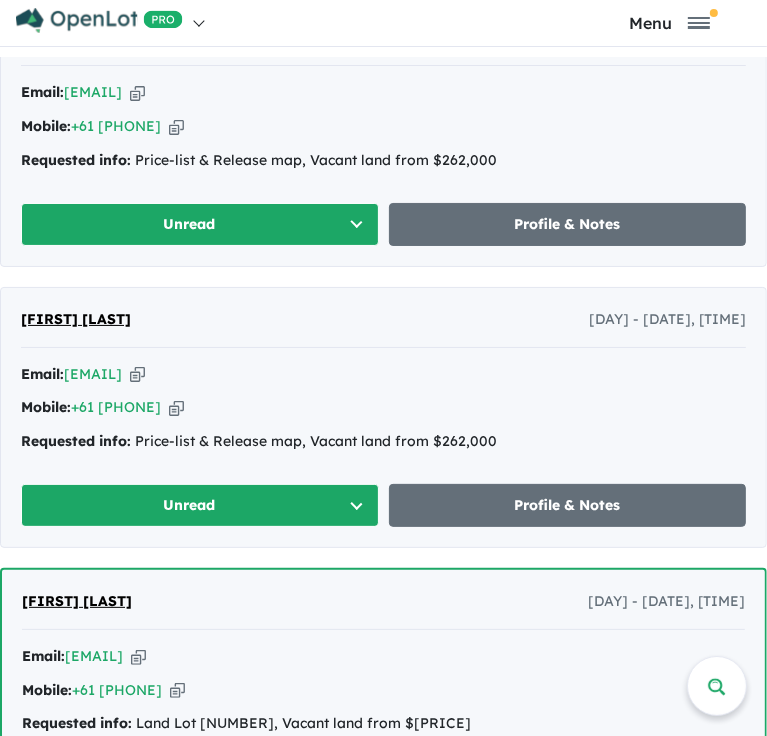 click on "[FIRST] [LAST] [DAY] - [DATE], [TIME]" at bounding box center [383, 328] 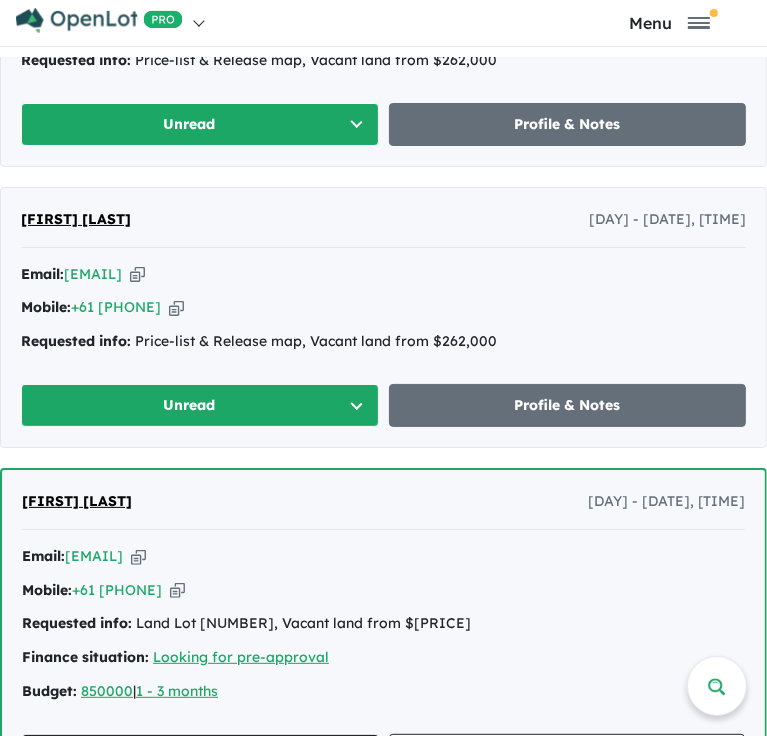 scroll, scrollTop: 2100, scrollLeft: 0, axis: vertical 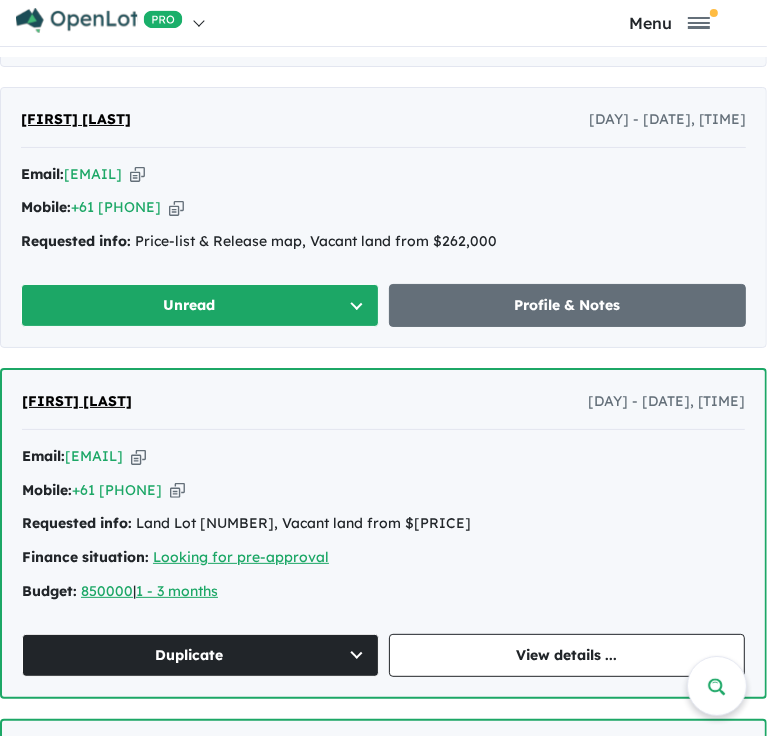 click on "[FIRST] [LAST] [DAY] - [DATE], [TIME]    Email:  [EMAIL] Copied! Mobile:  +[PHONE] Copied! Requested info:   Price-list & Release map, Vacant land from $[PRICE]   Unread Profile & Notes" at bounding box center (383, 217) 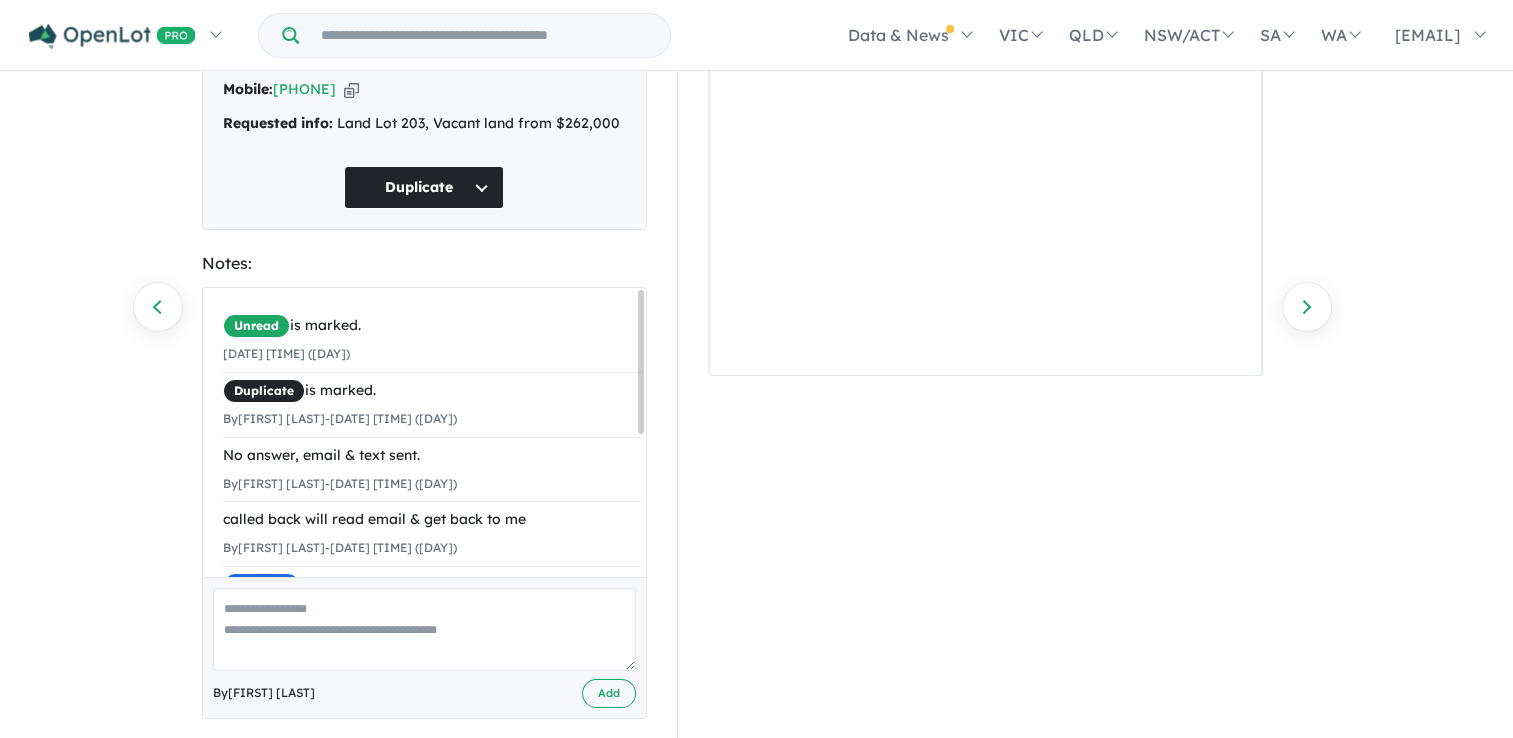 scroll, scrollTop: 188, scrollLeft: 0, axis: vertical 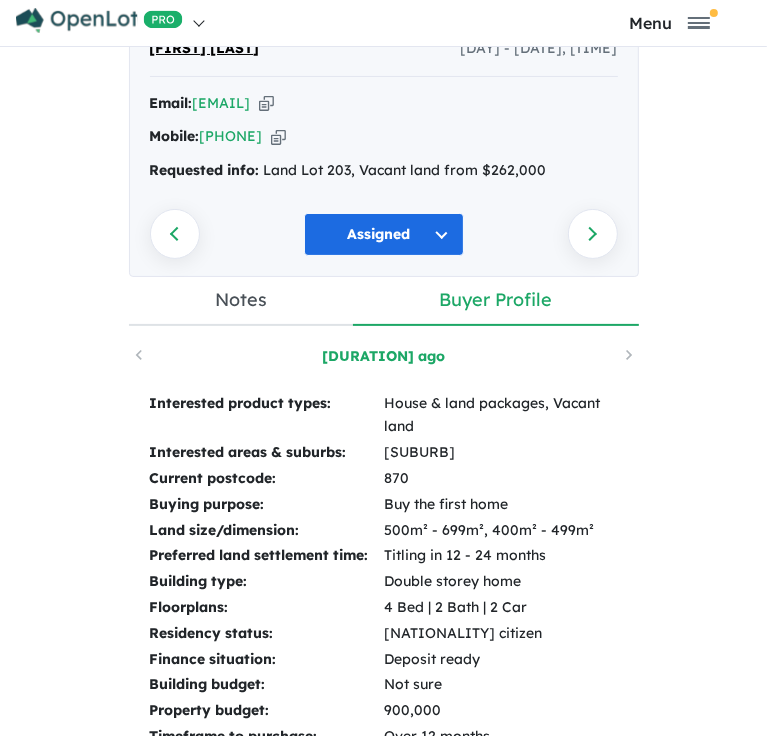 click on "Notes" at bounding box center (241, 301) 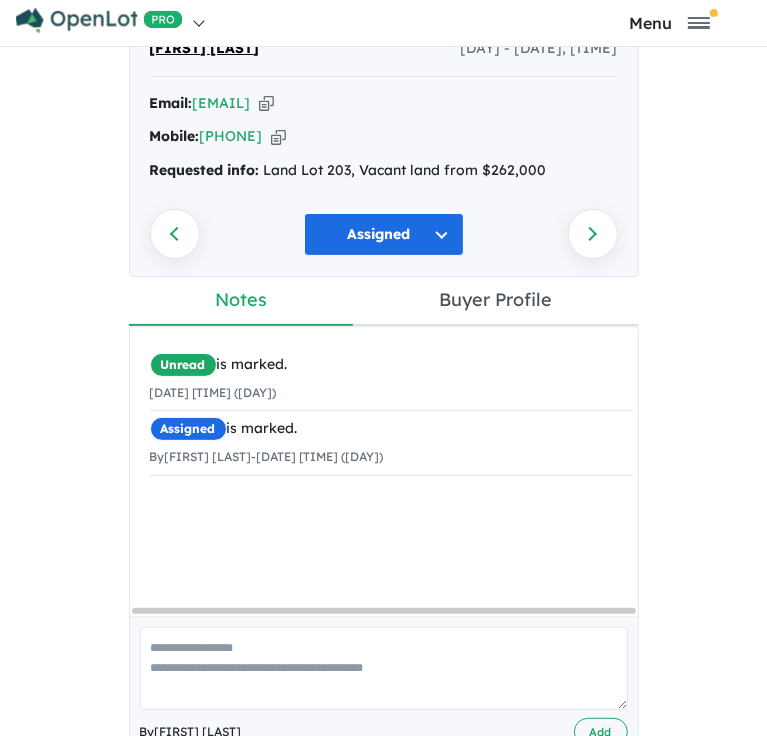 click on "Unread  is marked. 13/07/2025 12:16am (Sunday) Assigned  is marked. By  Stuti Abbott  -  17/07/2025 1:37pm (Thursday) ×" at bounding box center [391, 479] 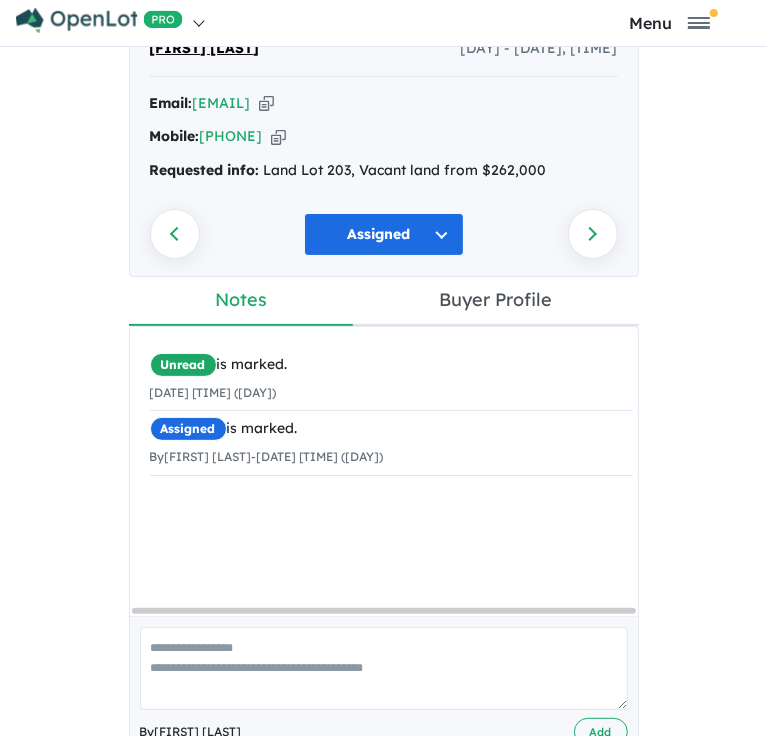 scroll, scrollTop: 8, scrollLeft: 0, axis: vertical 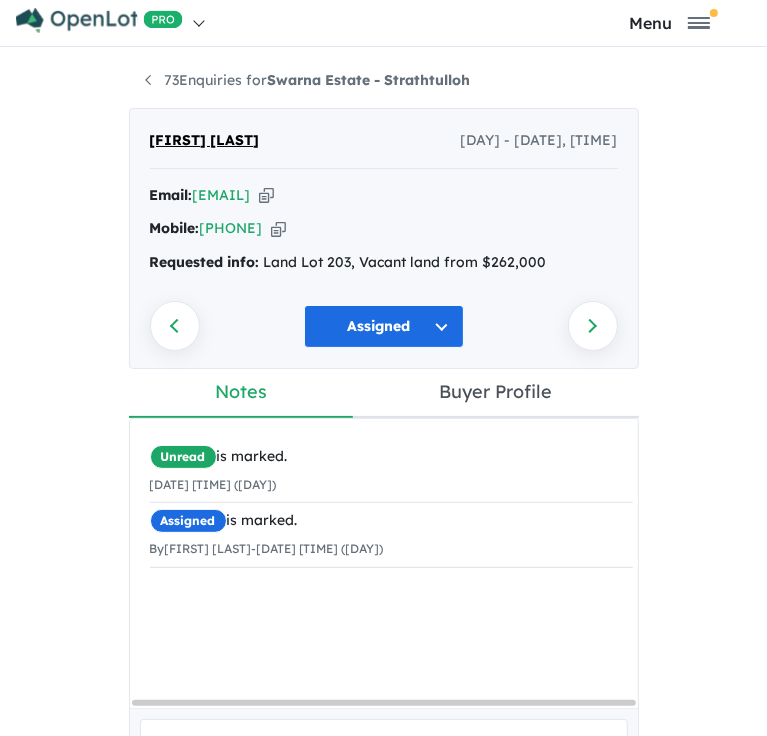 click on "Unread  is marked. 13/07/2025 12:16am (Sunday) Assigned  is marked. By  Stuti Abbott  -  17/07/2025 1:37pm (Thursday) × By  Stuti Abbott Add" at bounding box center (384, 634) 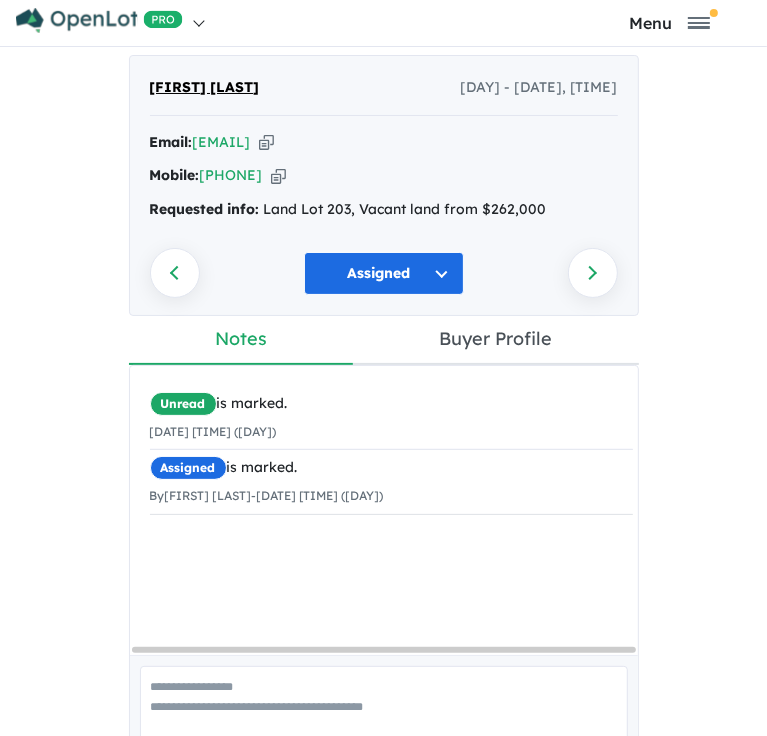 scroll, scrollTop: 100, scrollLeft: 0, axis: vertical 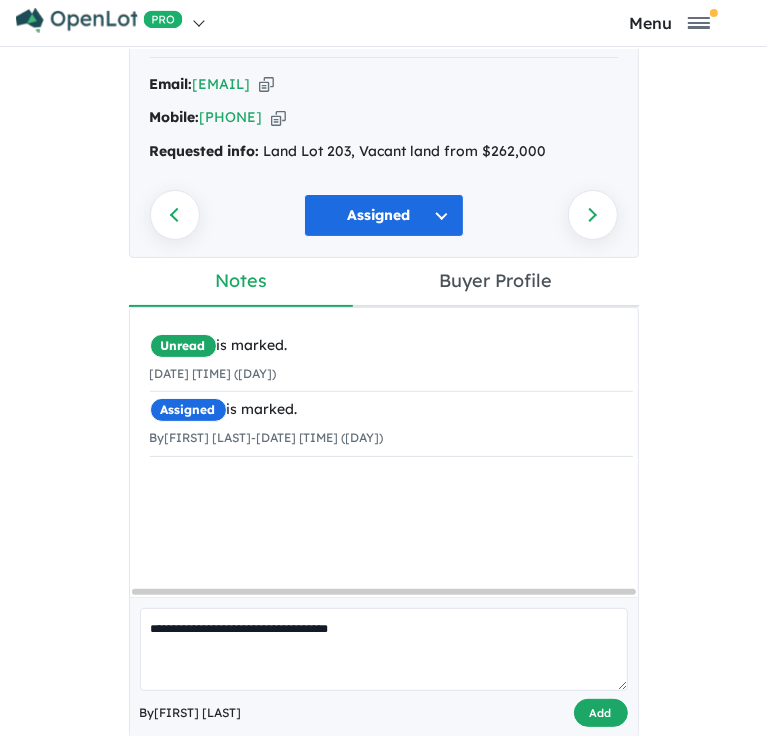 type on "**********" 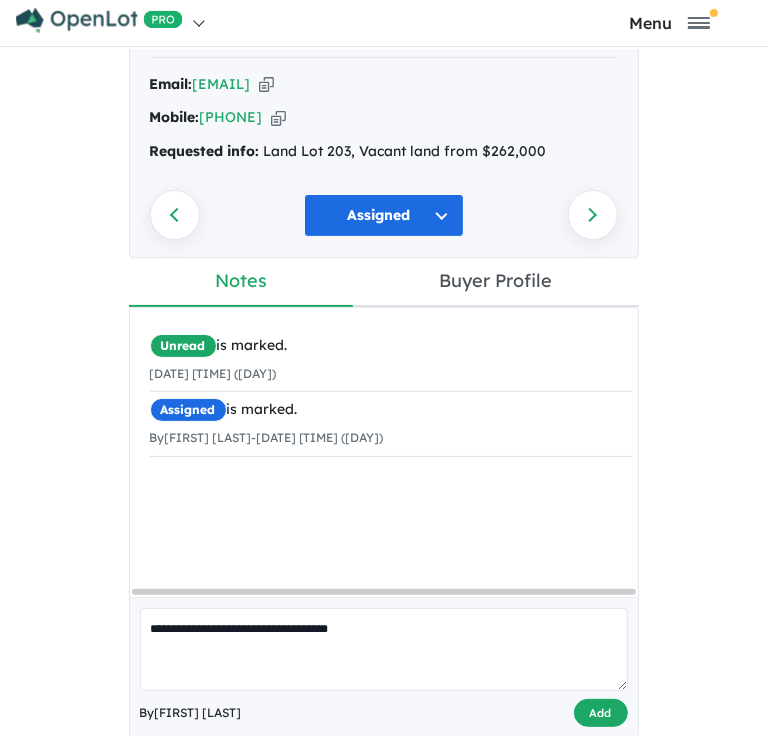 click on "Add" at bounding box center (601, 713) 